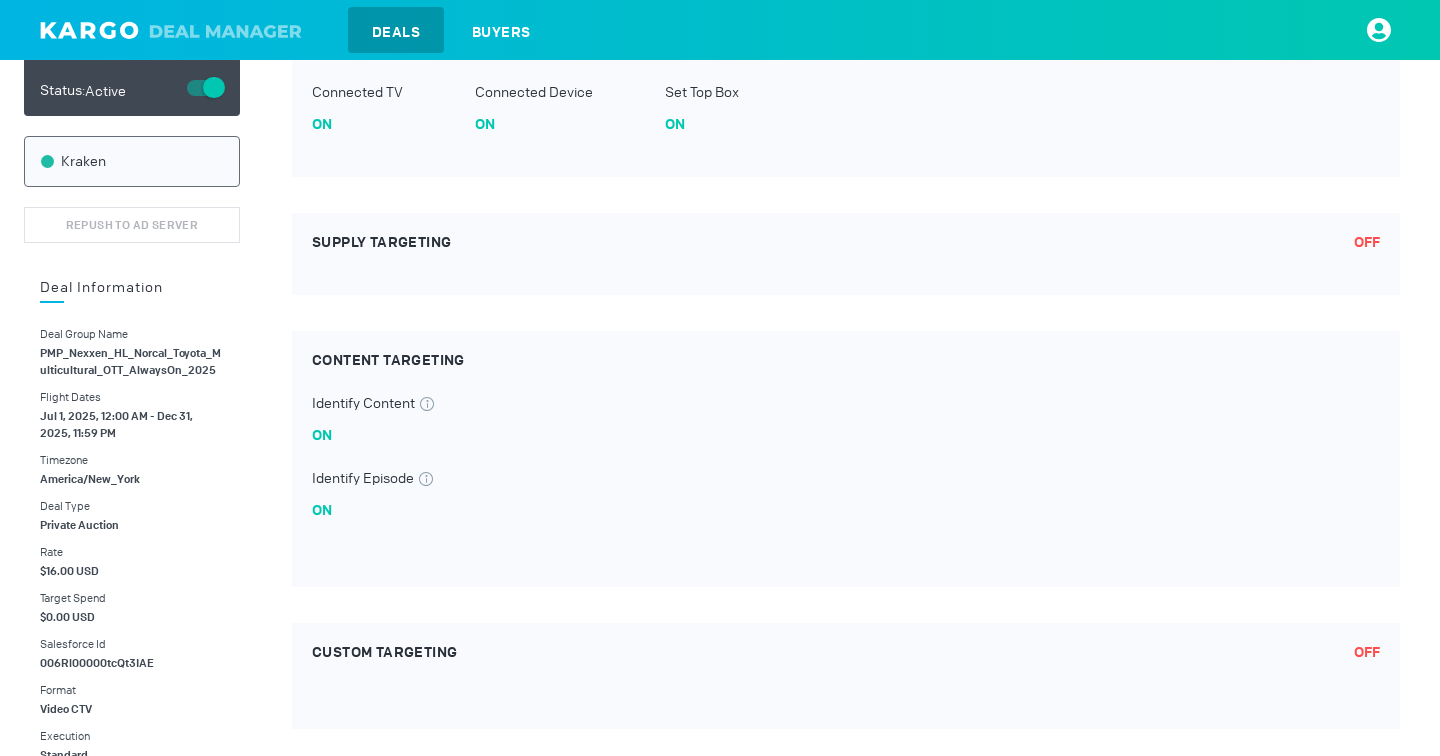 scroll, scrollTop: 0, scrollLeft: 0, axis: both 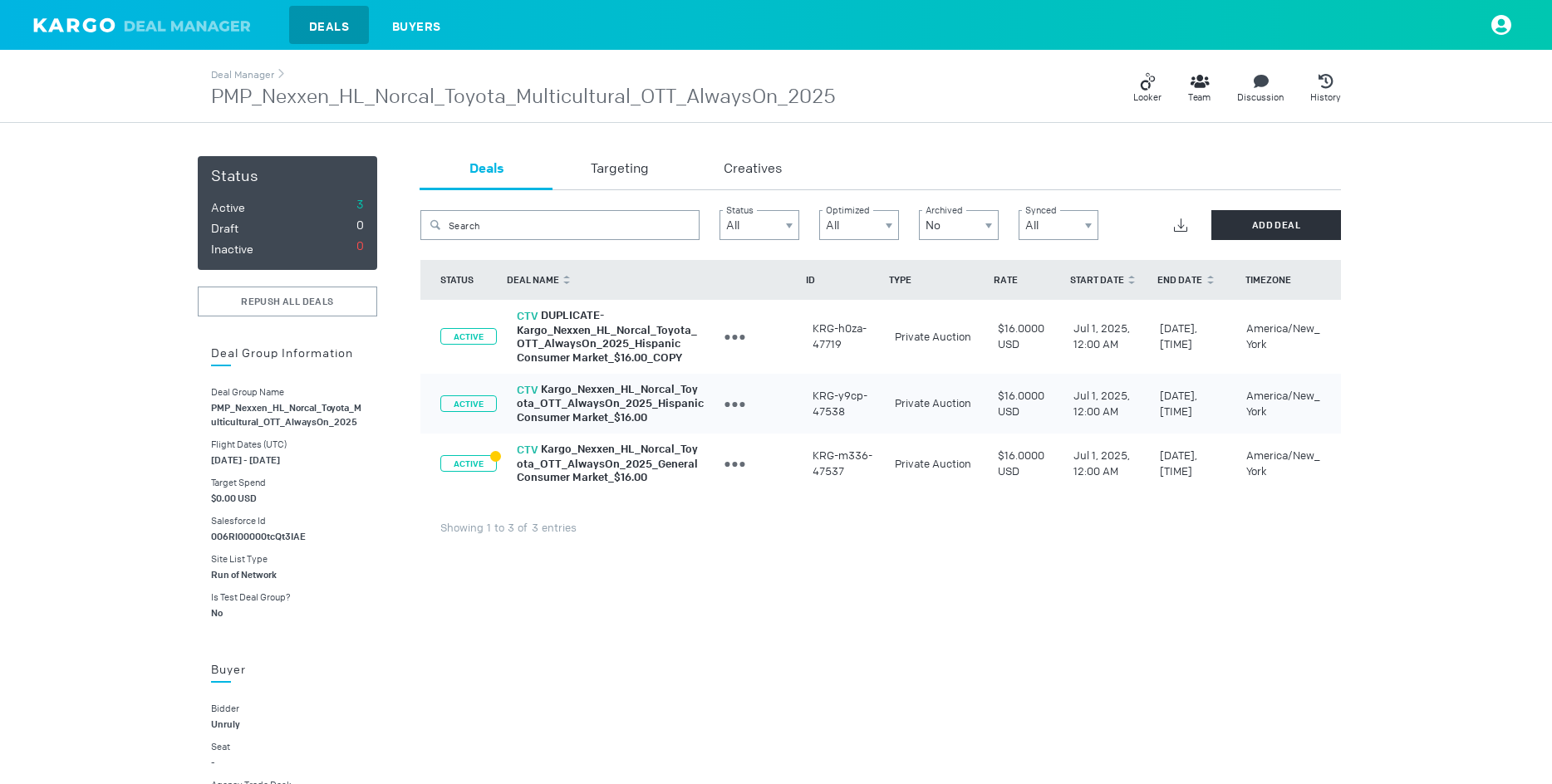 click on "KRG-y9cp-47538" at bounding box center (843, 336) 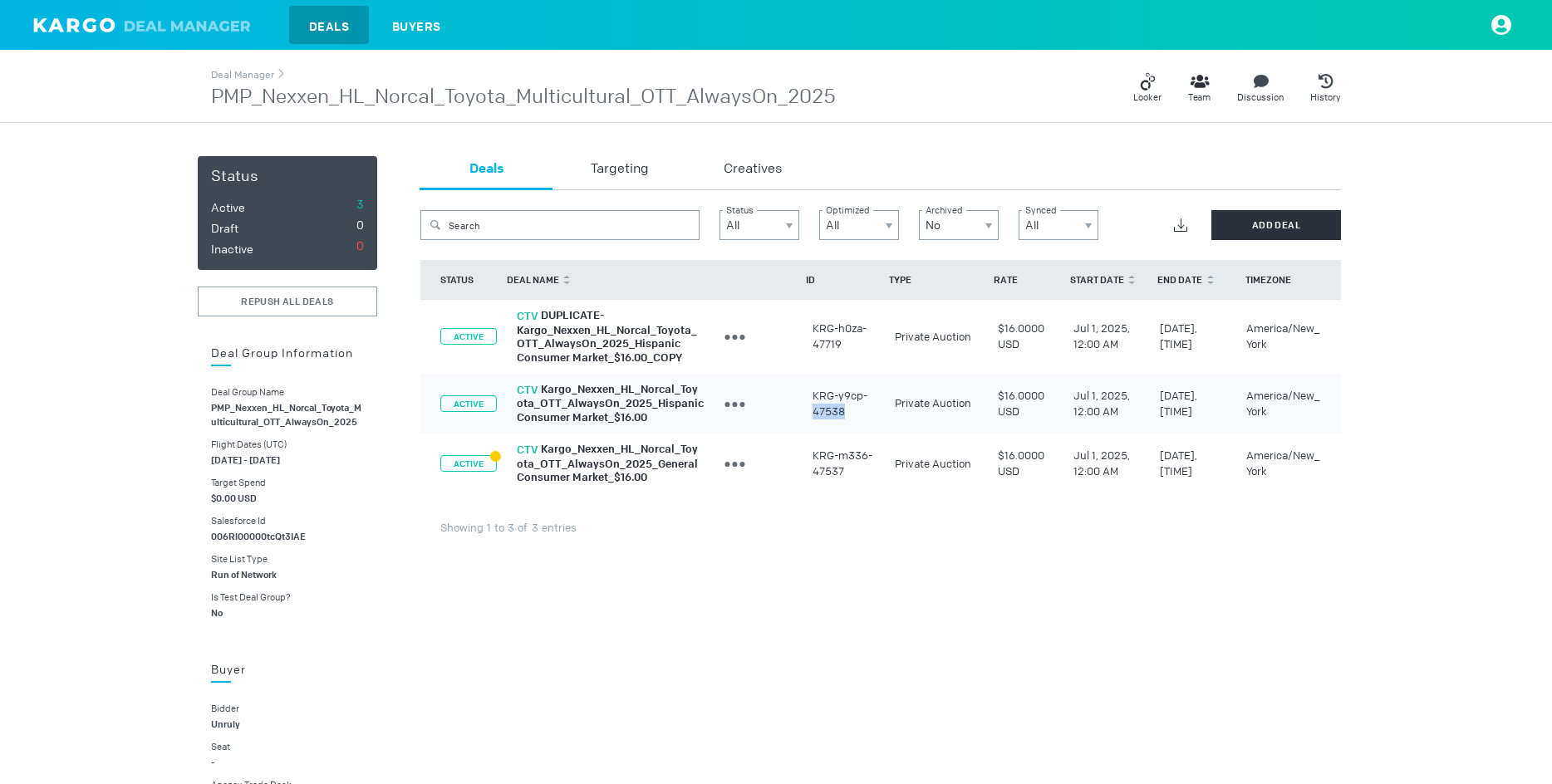 click on "KRG-y9cp-47538" at bounding box center [843, 336] 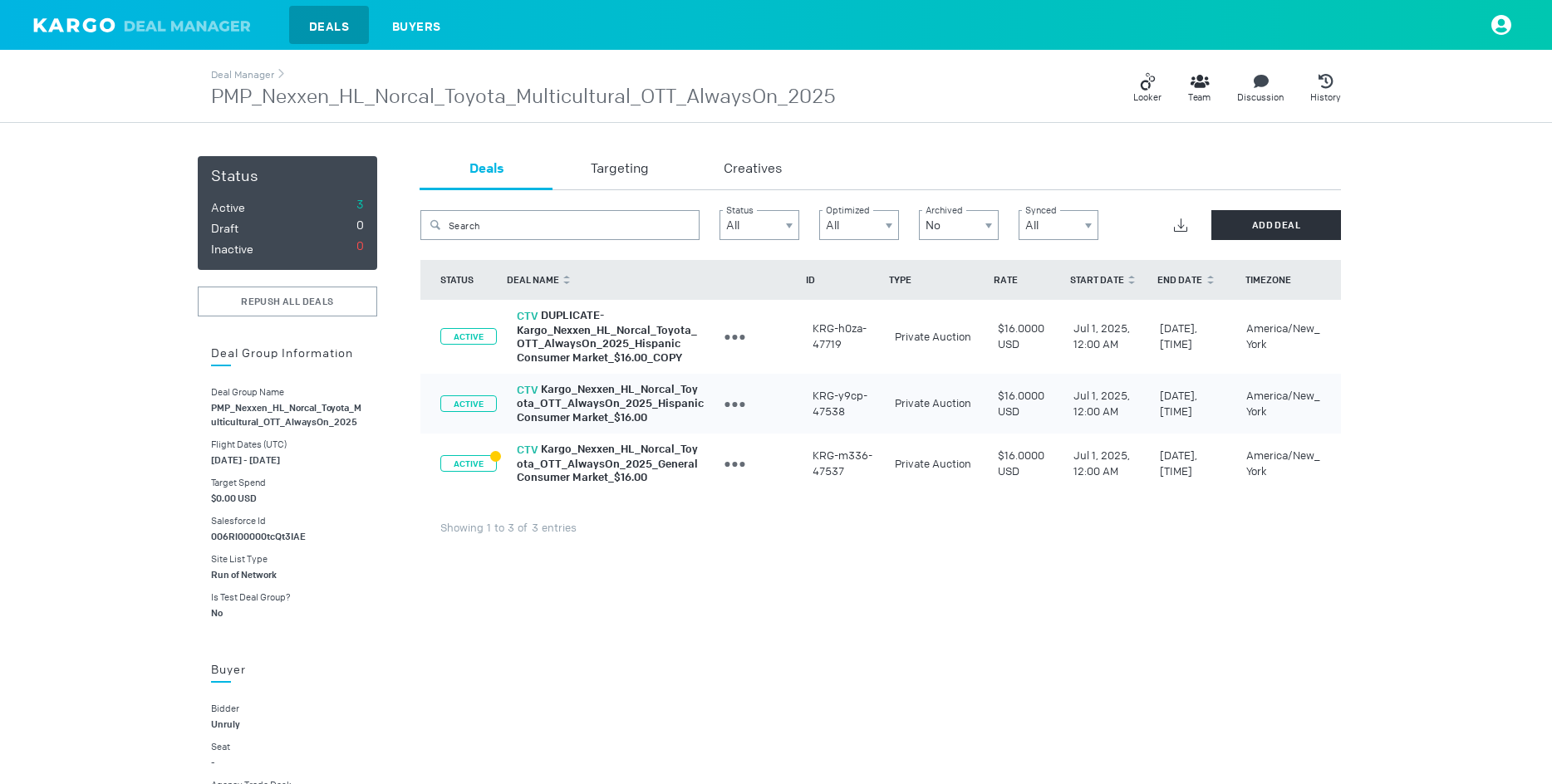 click on "KRG-m336-47537" at bounding box center (843, 336) 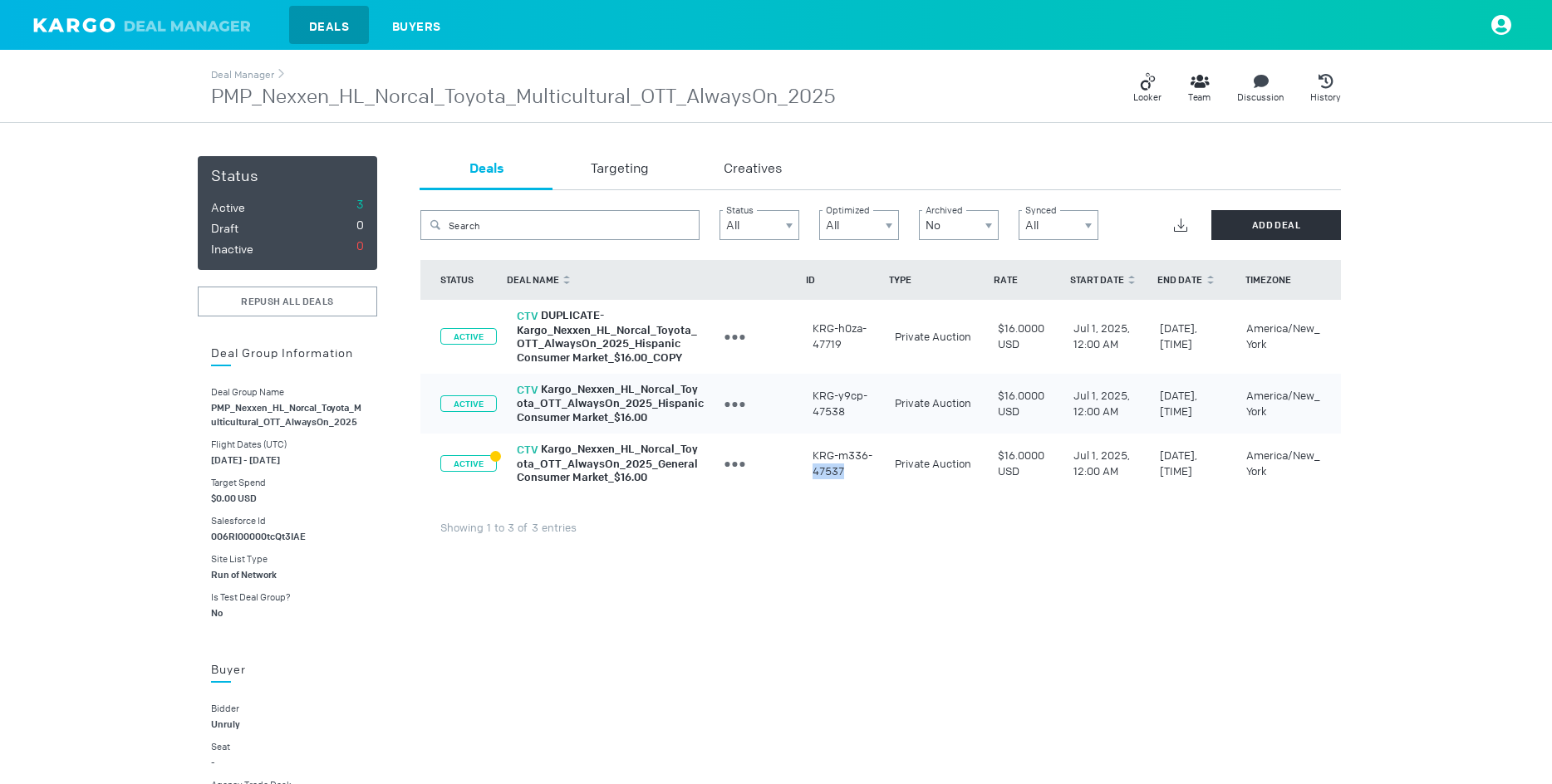 click on "KRG-m336-47537" at bounding box center [843, 336] 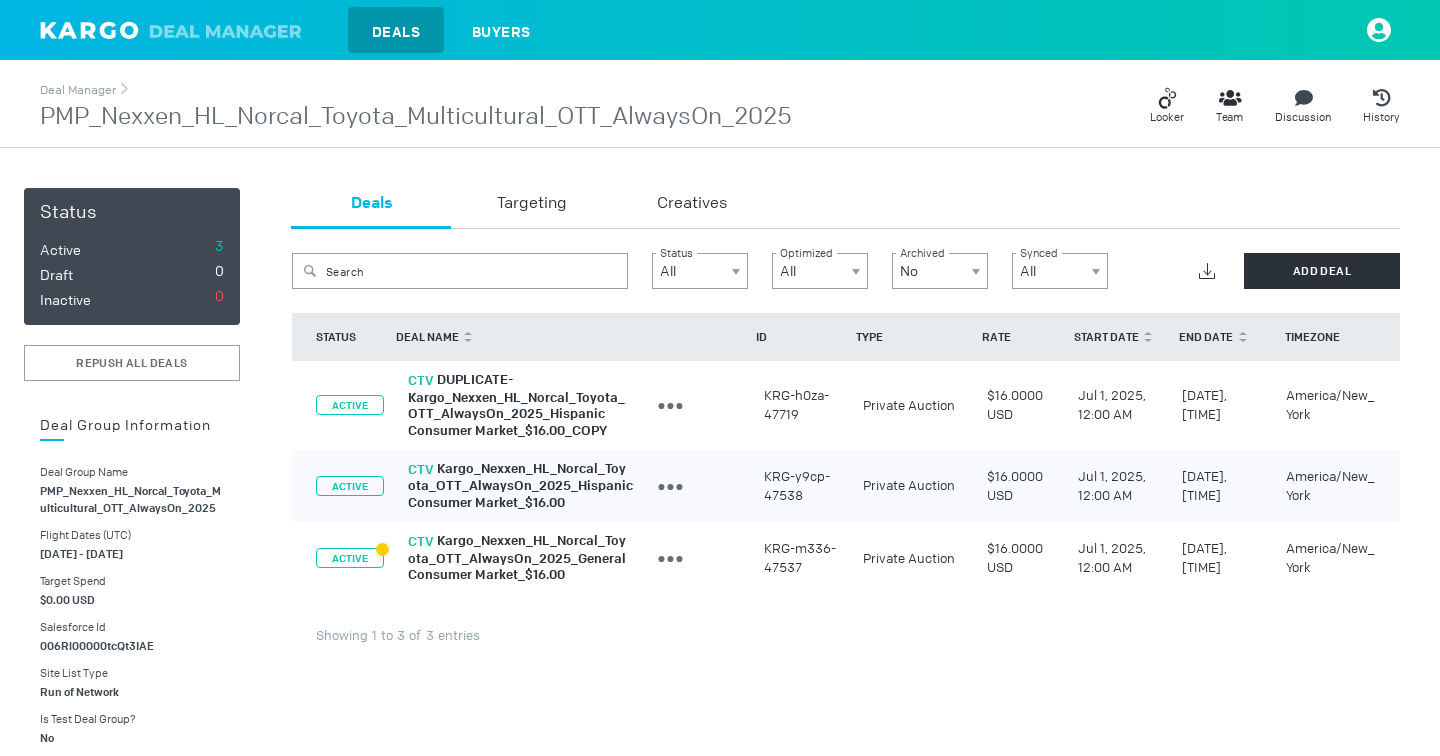 click on "KRG-h0za-47719" at bounding box center (801, 405) 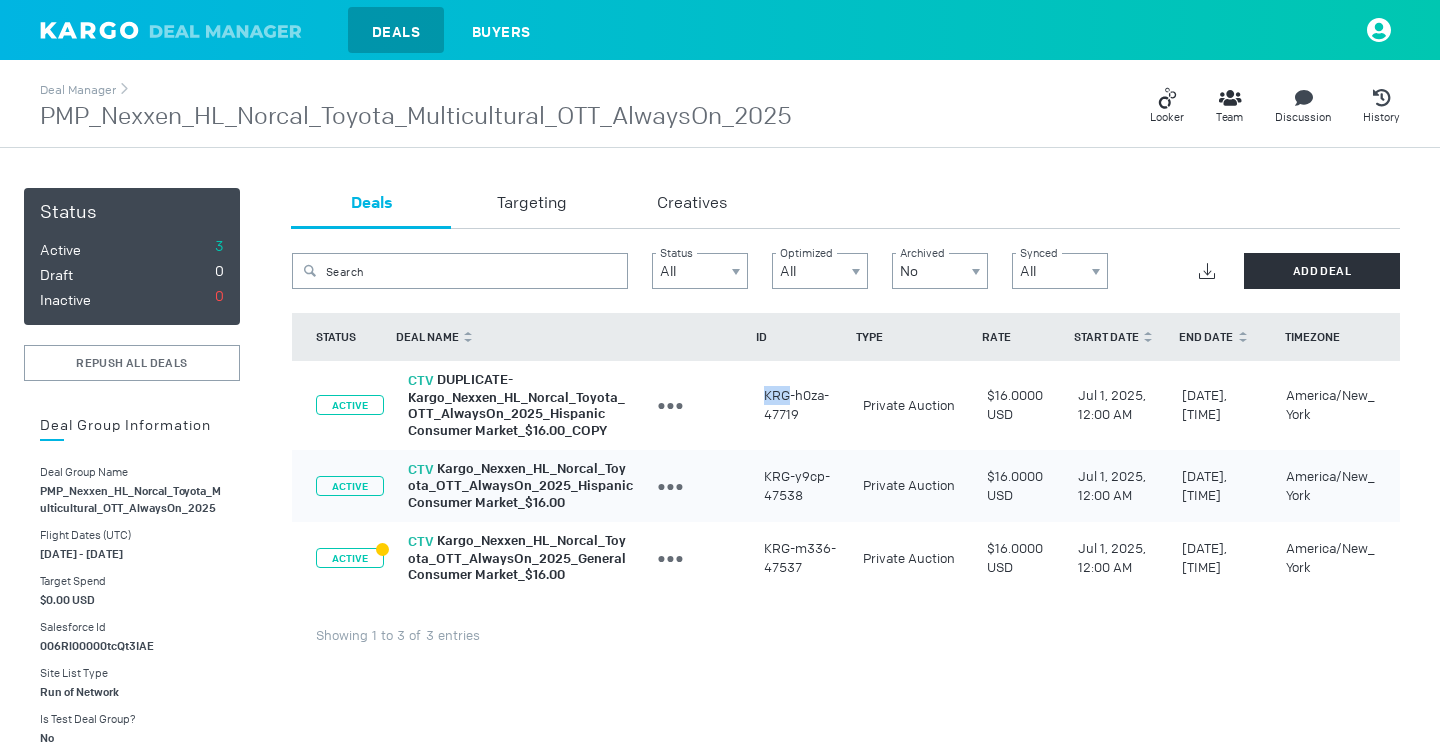 click on "KRG-h0za-47719" at bounding box center [801, 405] 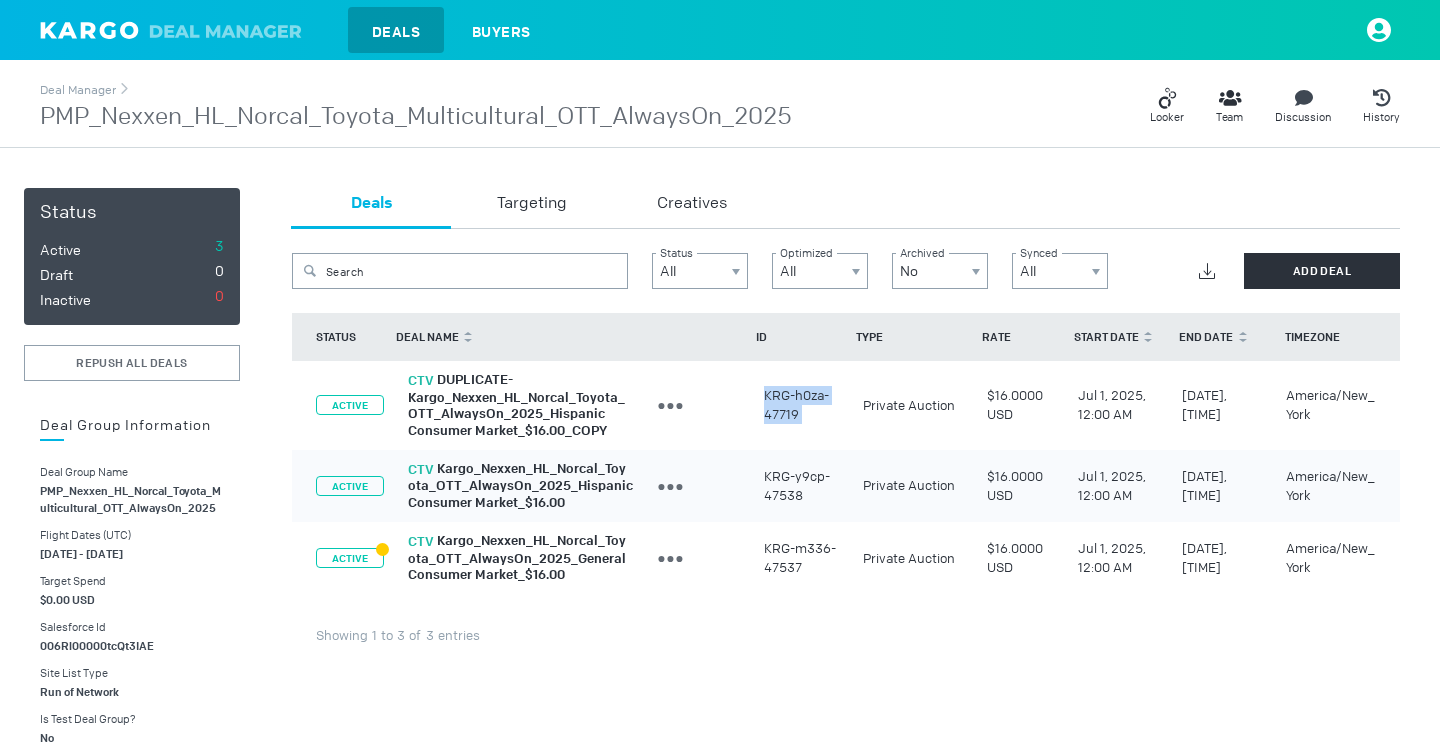 click on "KRG-h0za-47719" at bounding box center [801, 405] 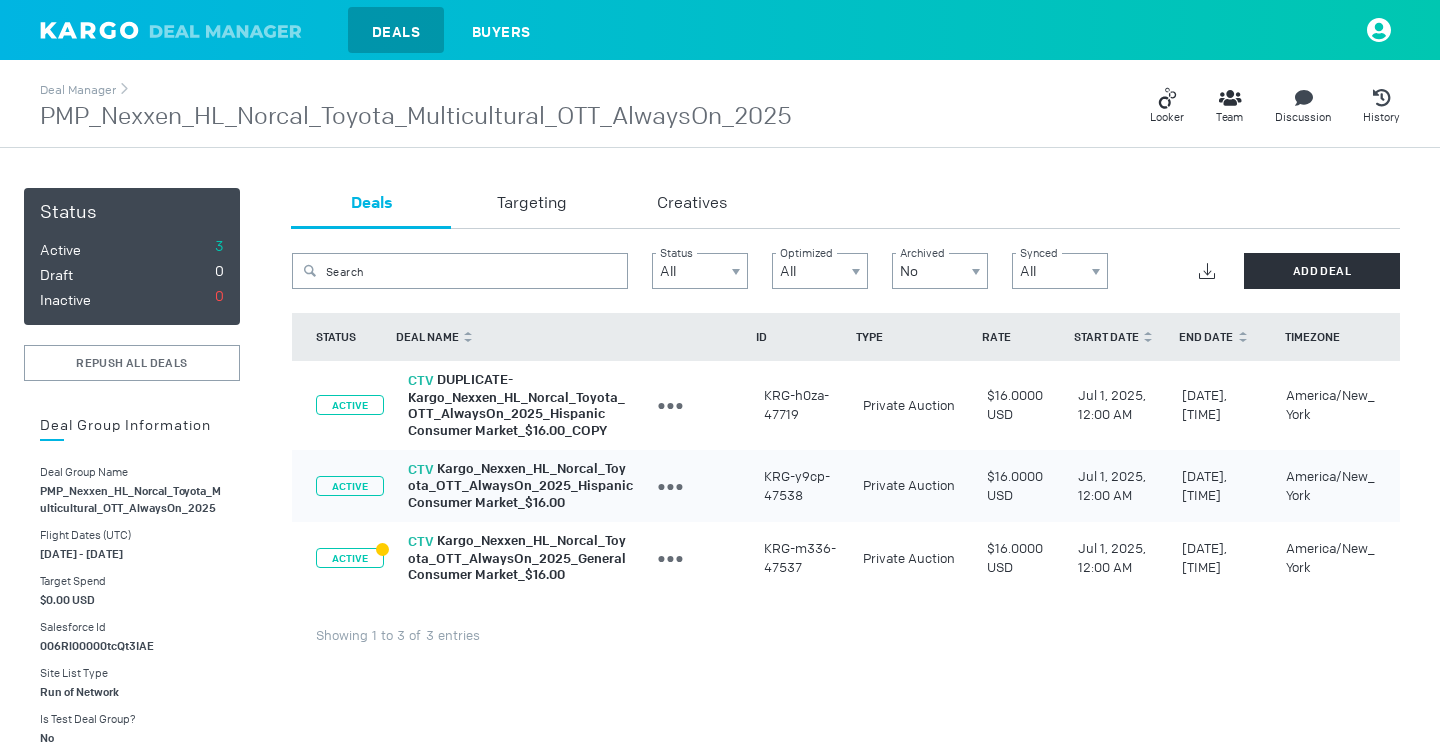 click on "KRG-y9cp-47538" at bounding box center (801, 405) 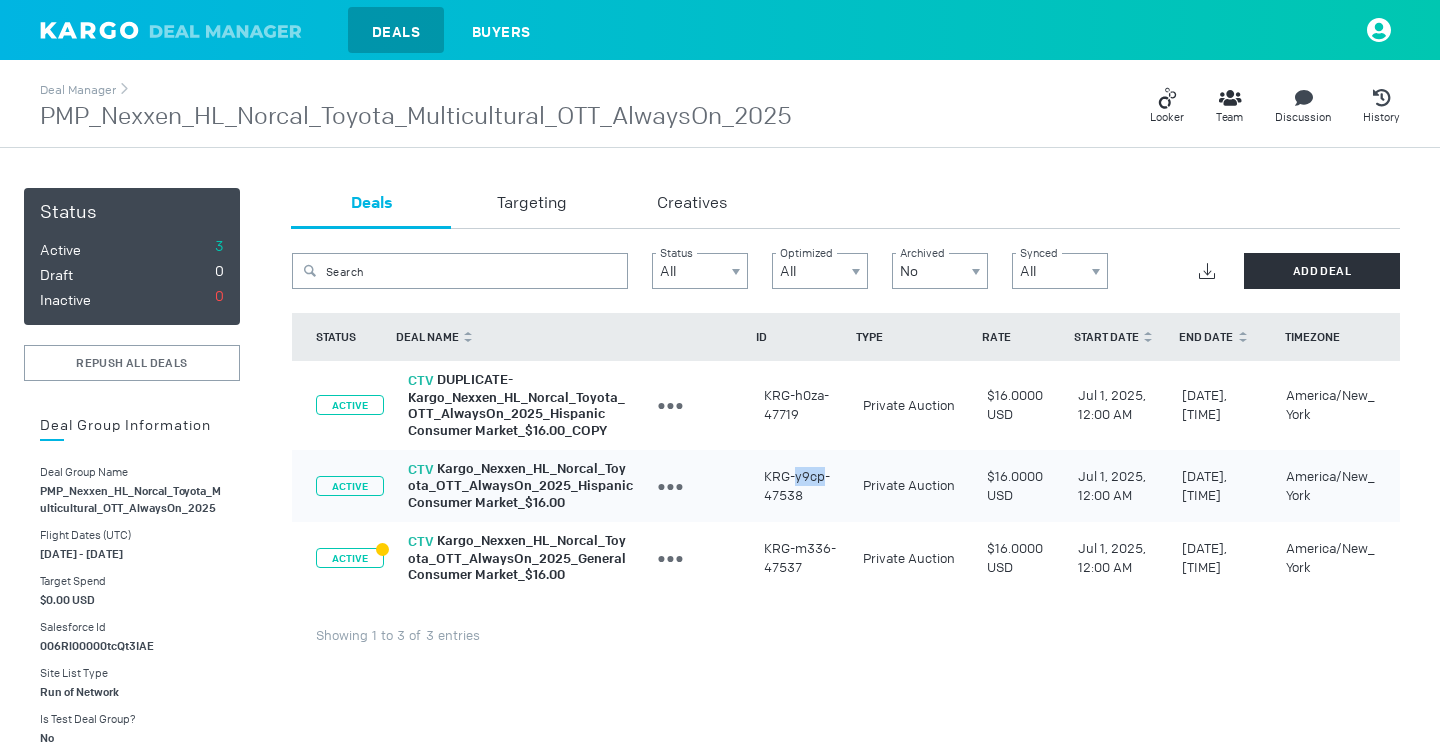 click on "KRG-y9cp-47538" at bounding box center [801, 405] 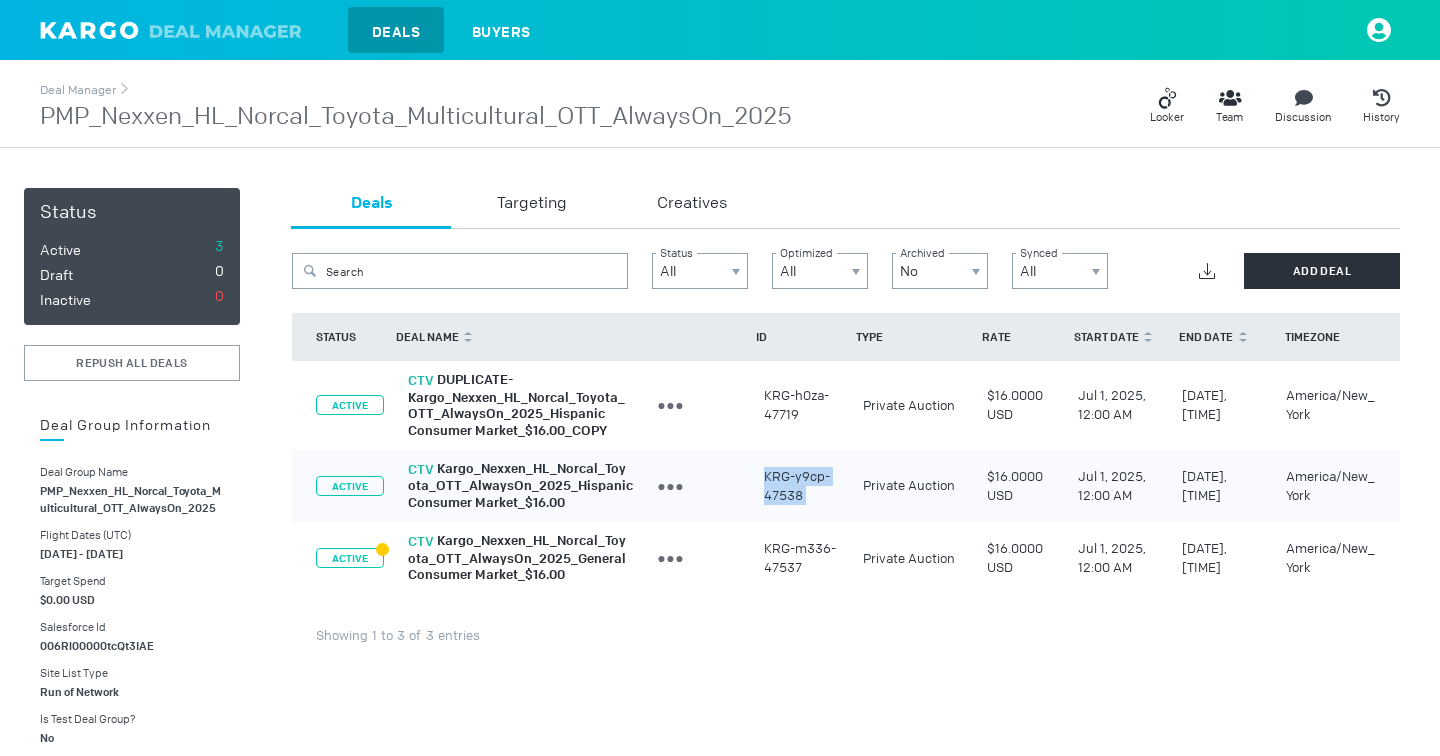click on "KRG-y9cp-47538" at bounding box center (801, 405) 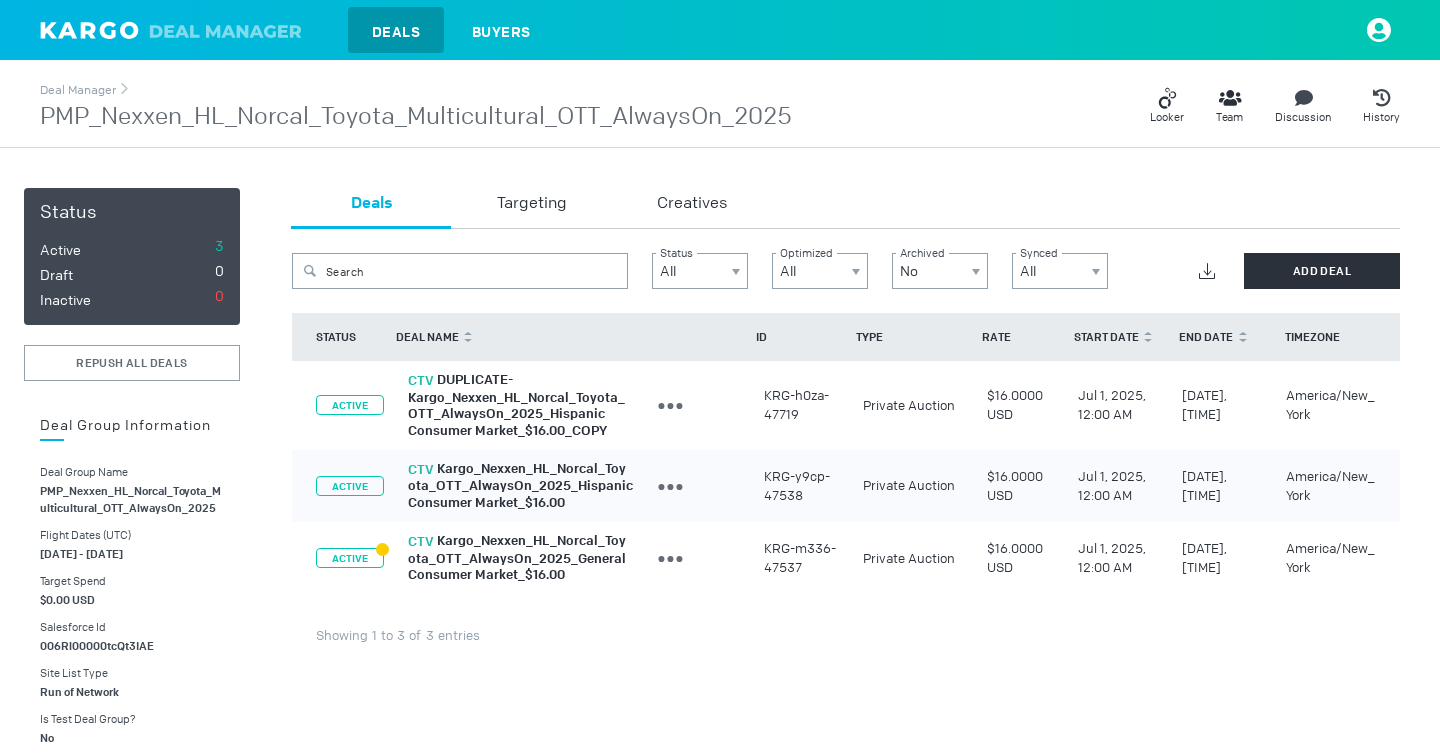 click on "KRG-m336-47537" at bounding box center [801, 405] 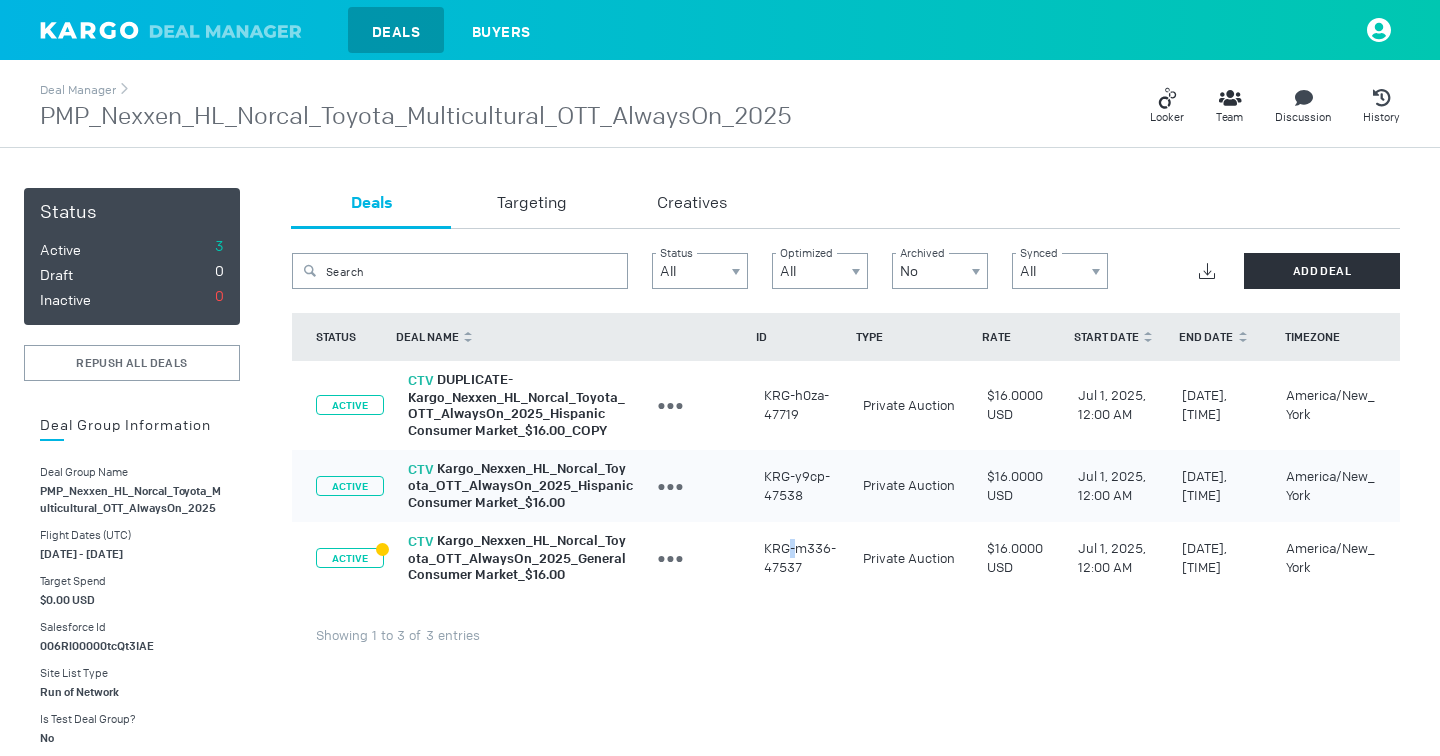 click on "KRG-m336-47537" at bounding box center [801, 405] 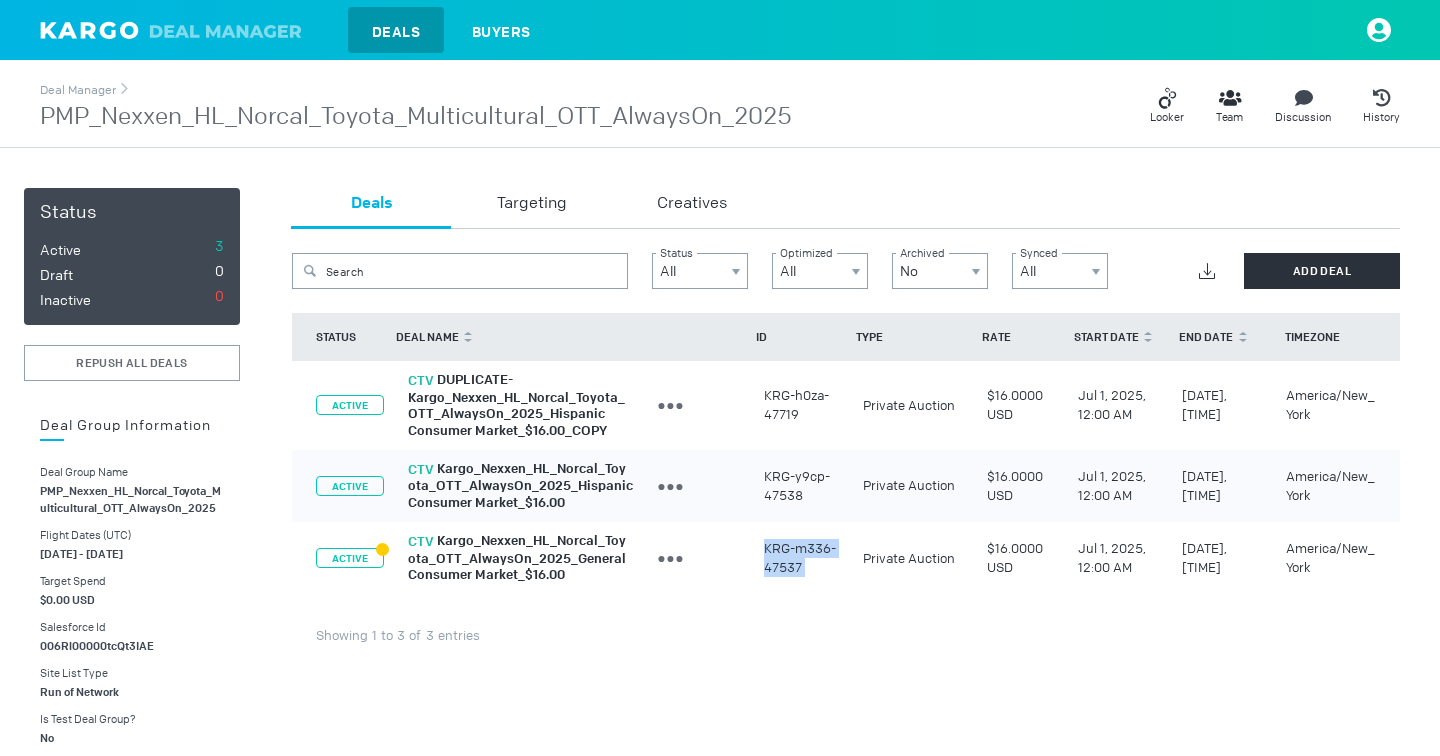 click on "KRG-m336-47537" at bounding box center [801, 405] 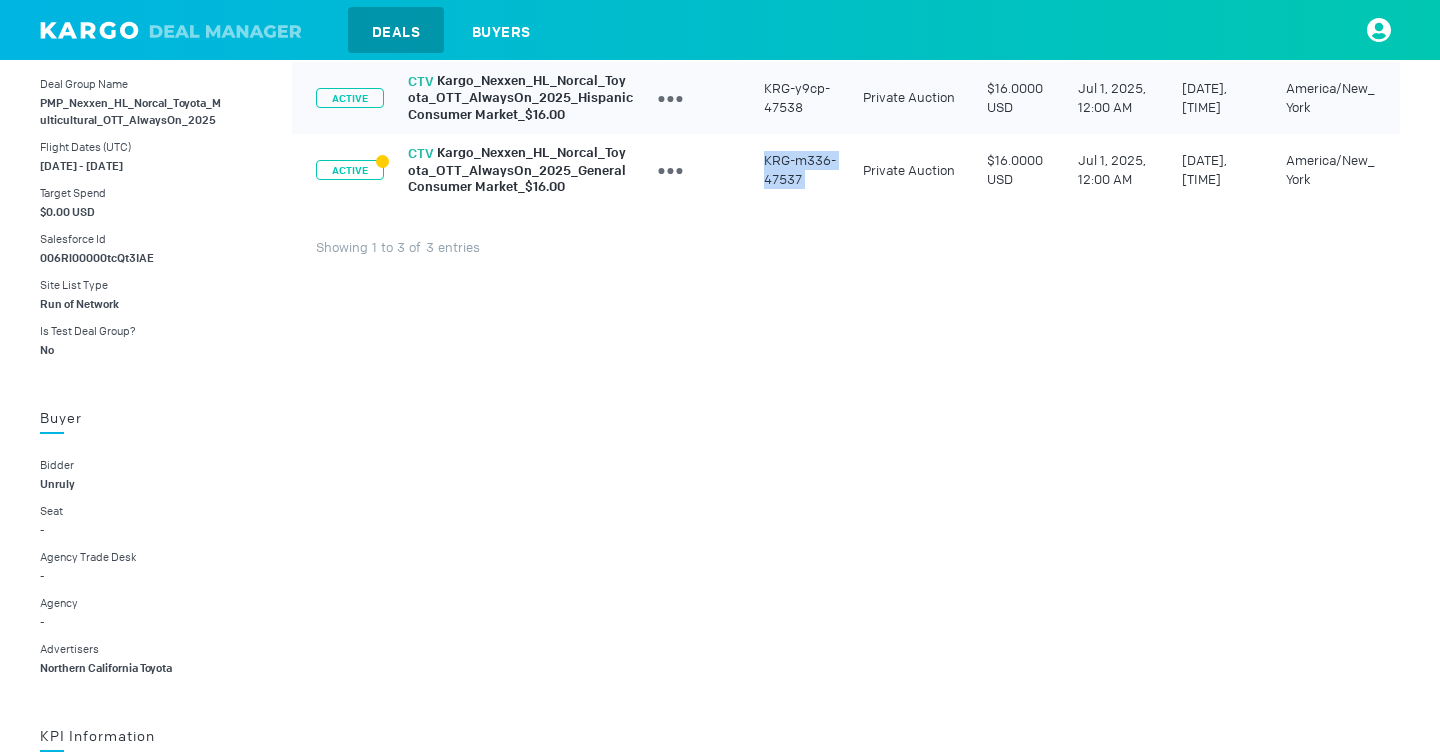 scroll, scrollTop: 0, scrollLeft: 0, axis: both 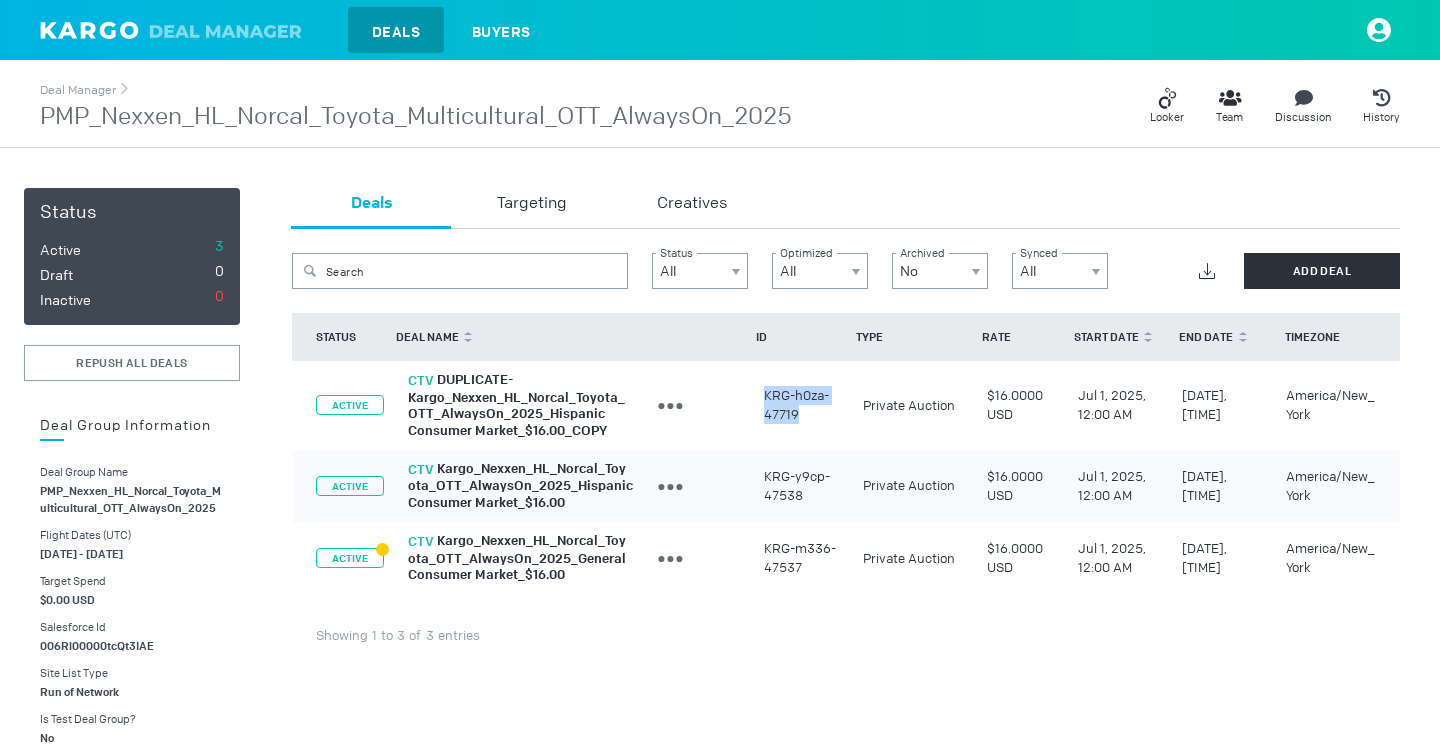 drag, startPoint x: 803, startPoint y: 415, endPoint x: 762, endPoint y: 396, distance: 45.188496 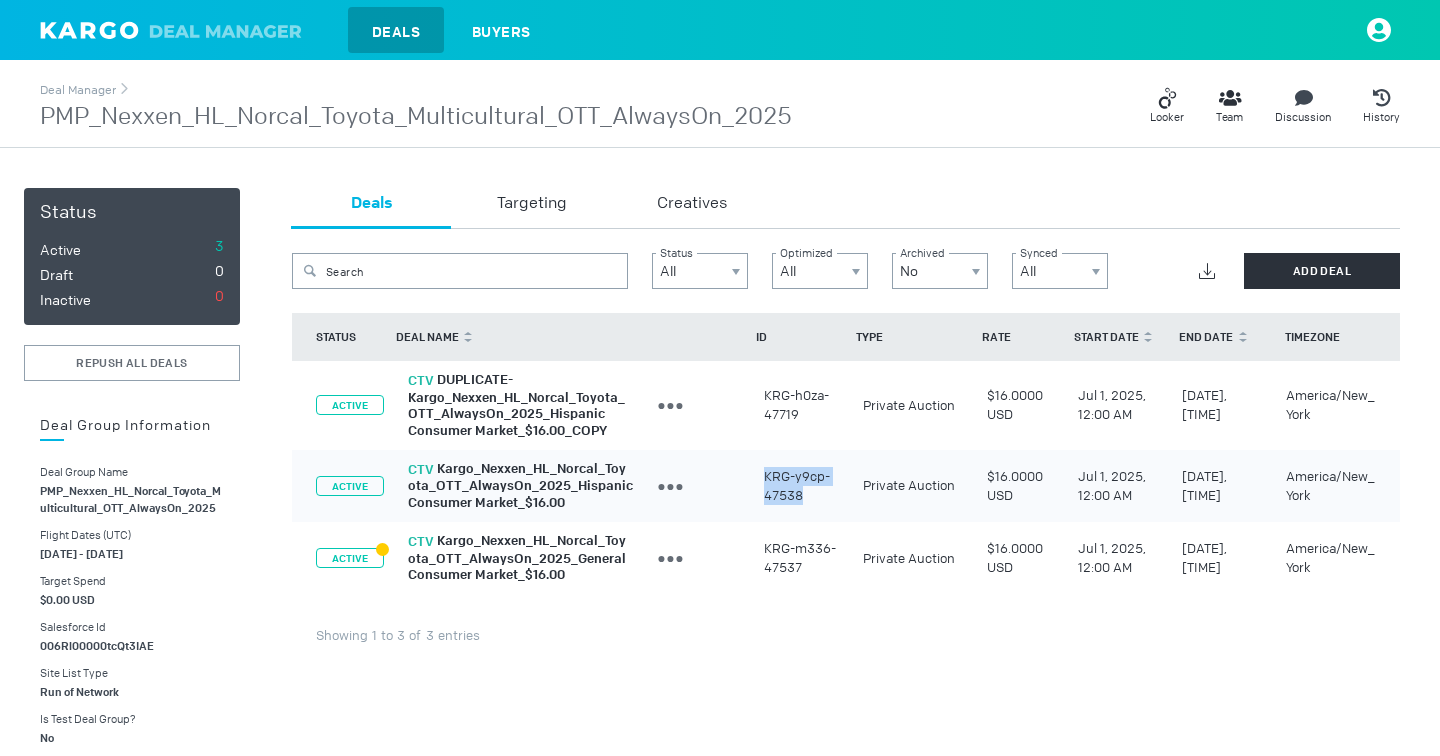 drag, startPoint x: 764, startPoint y: 465, endPoint x: 804, endPoint y: 489, distance: 46.647614 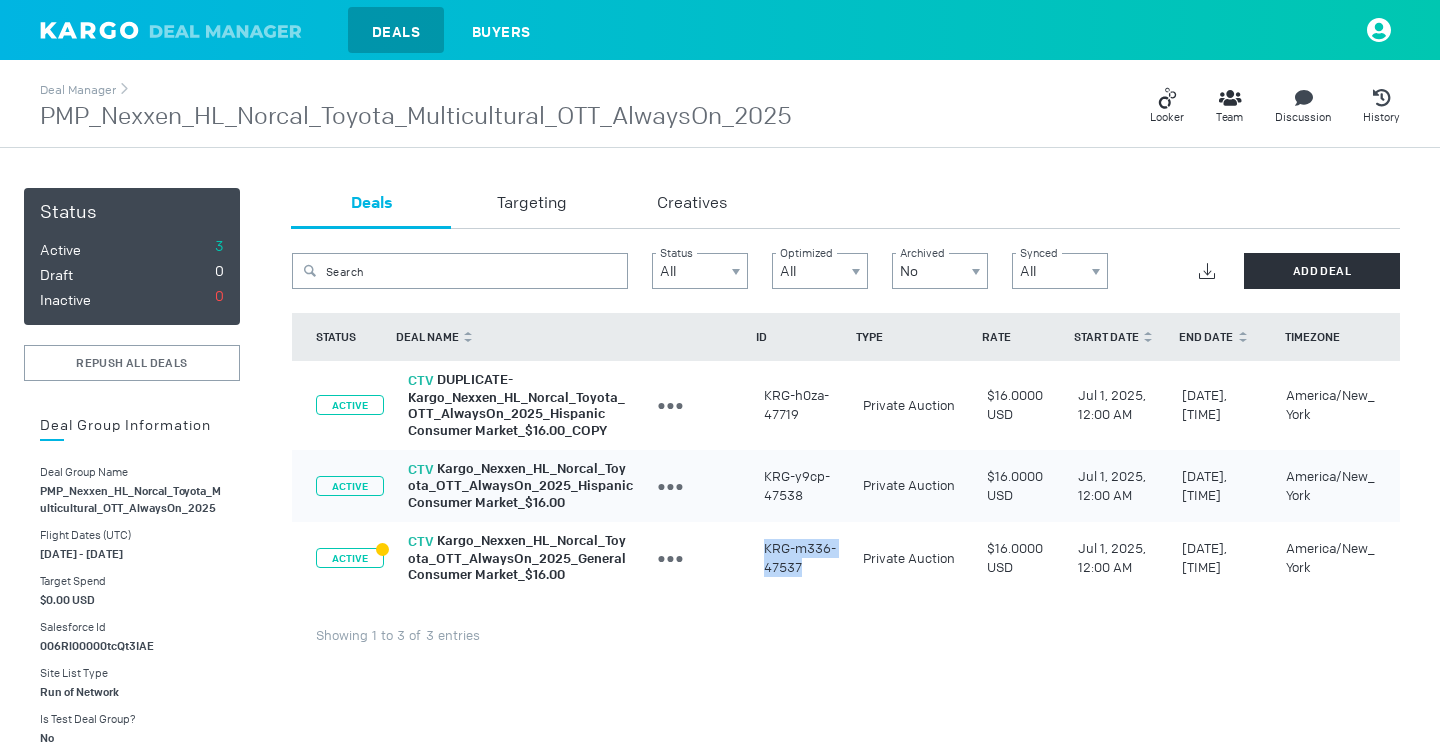 drag, startPoint x: 760, startPoint y: 533, endPoint x: 805, endPoint y: 564, distance: 54.644306 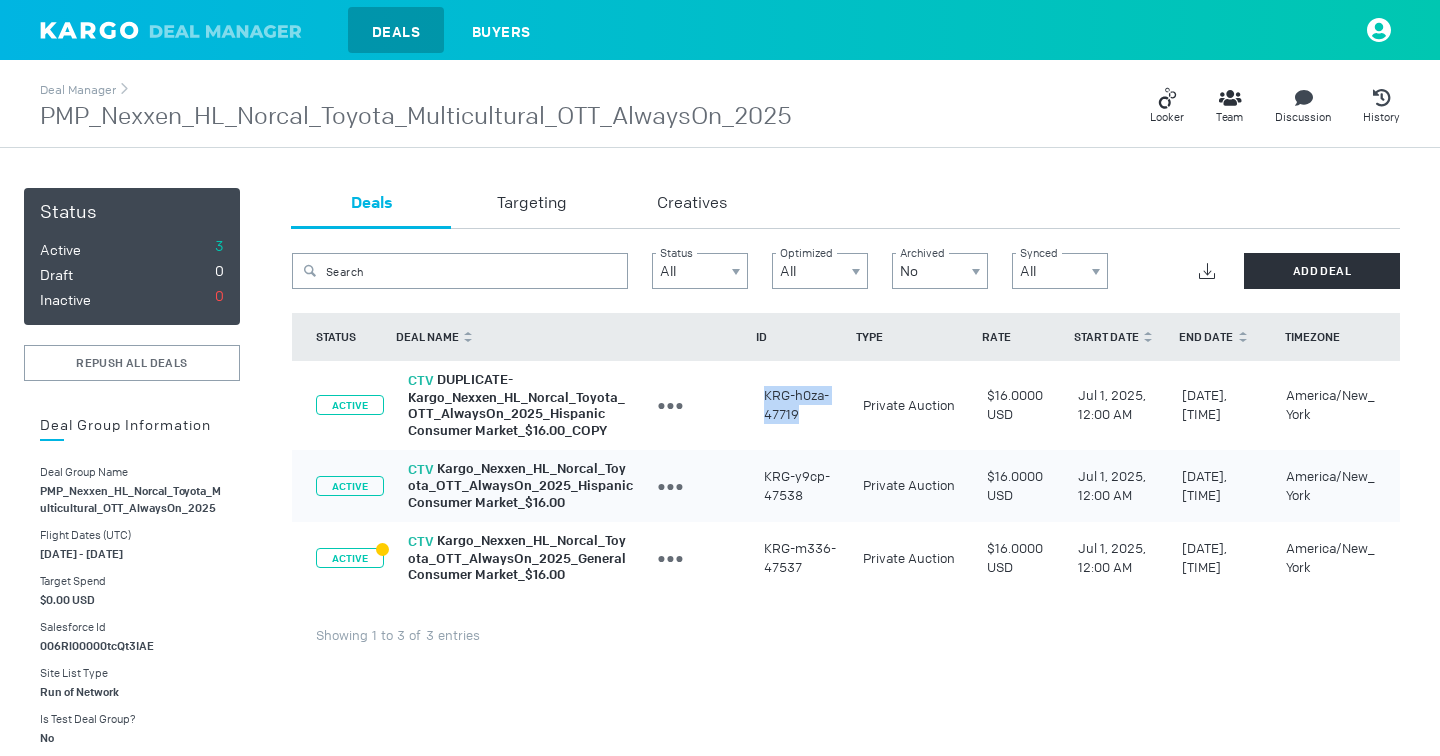drag, startPoint x: 764, startPoint y: 390, endPoint x: 810, endPoint y: 411, distance: 50.566788 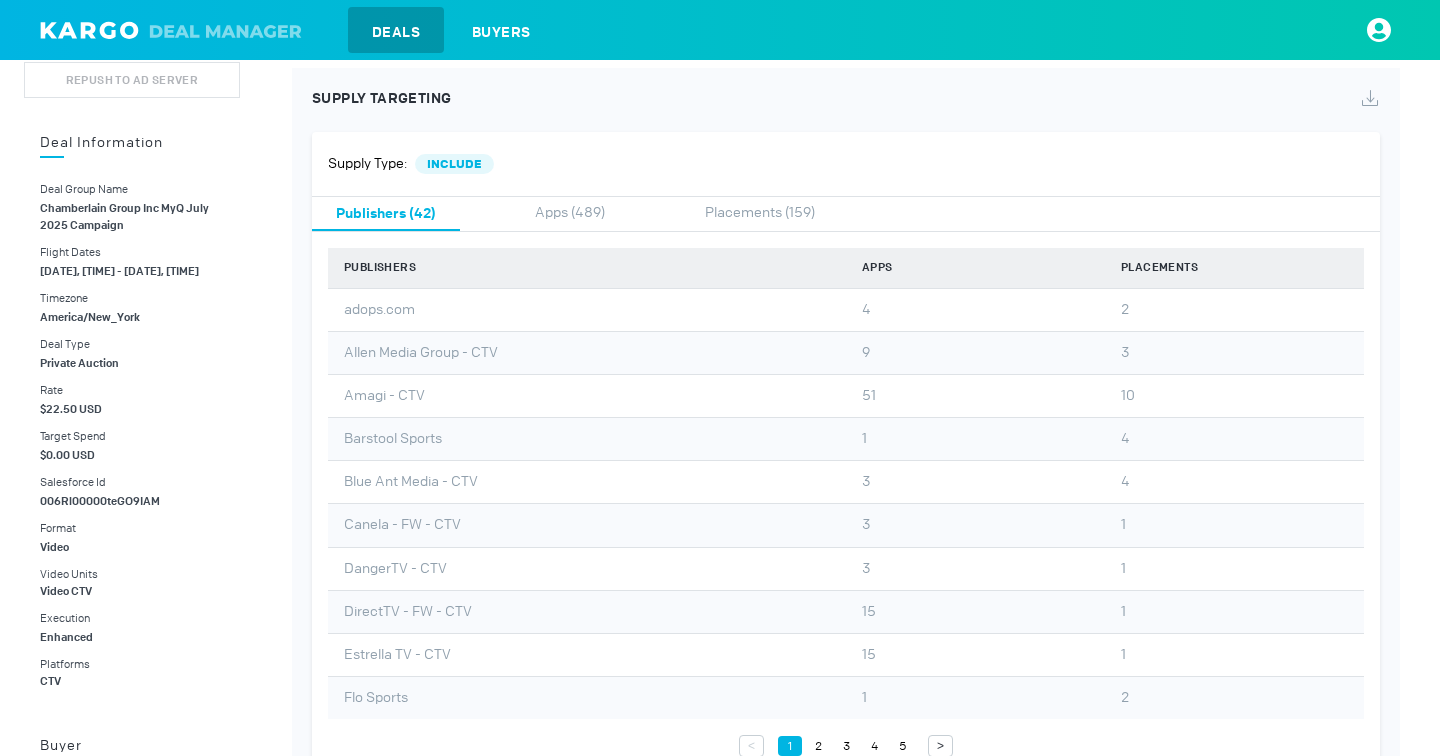scroll, scrollTop: 343, scrollLeft: 0, axis: vertical 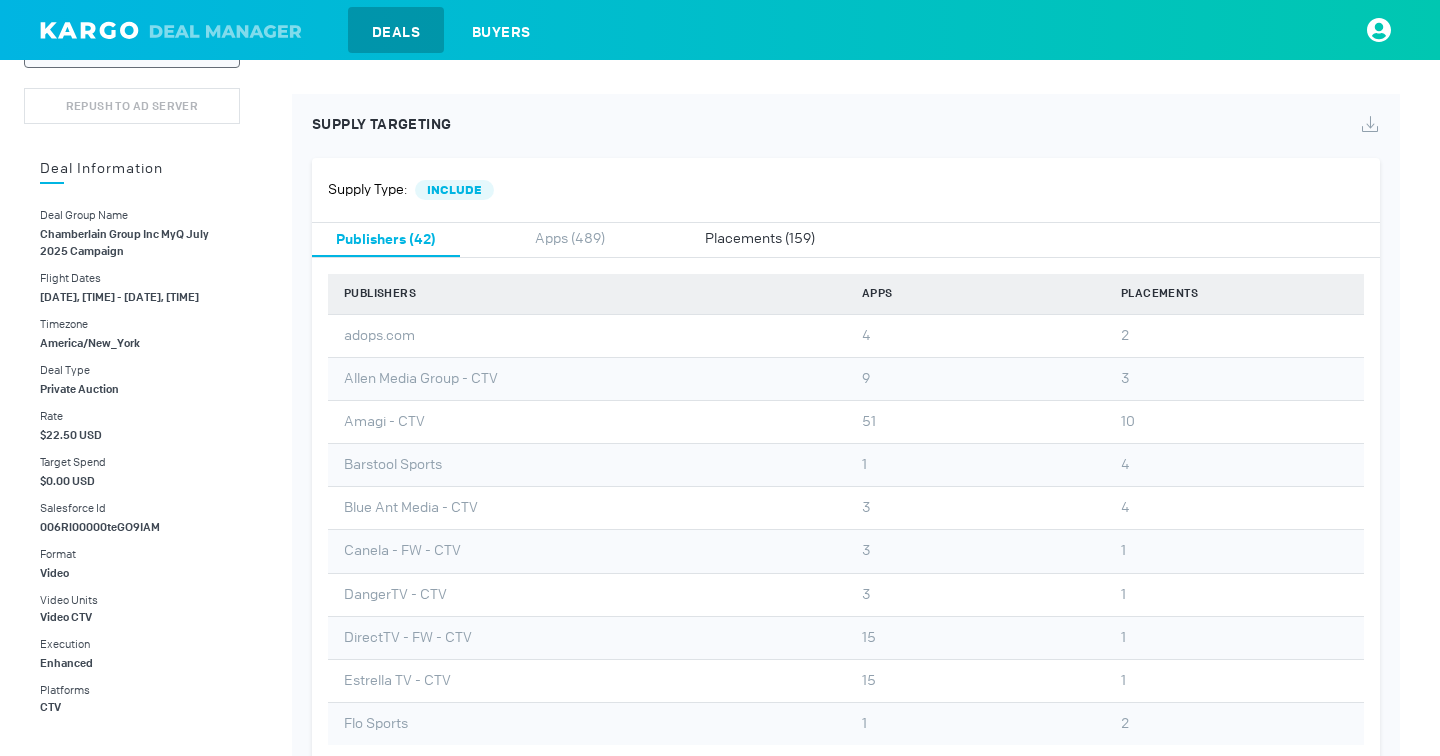 click on "Placements (159)" at bounding box center [760, 240] 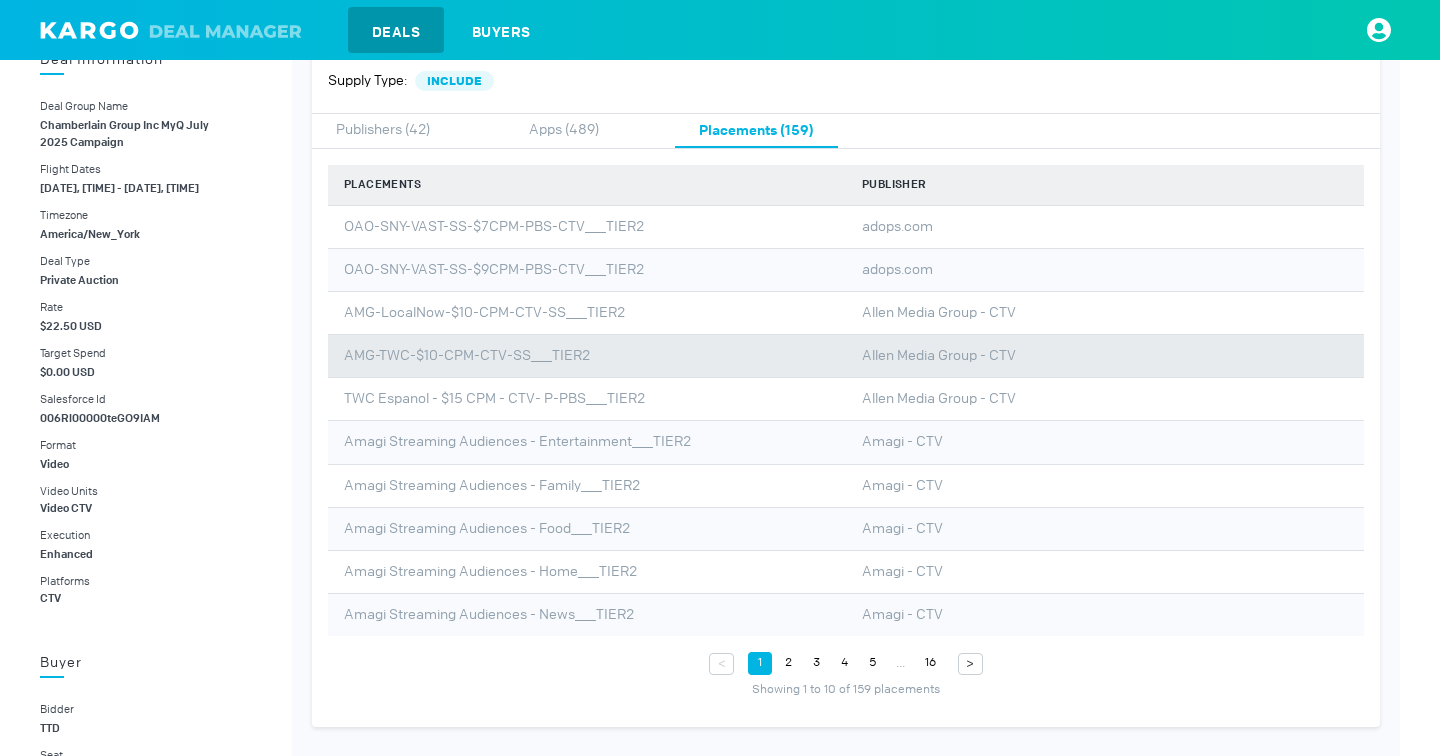 scroll, scrollTop: 0, scrollLeft: 0, axis: both 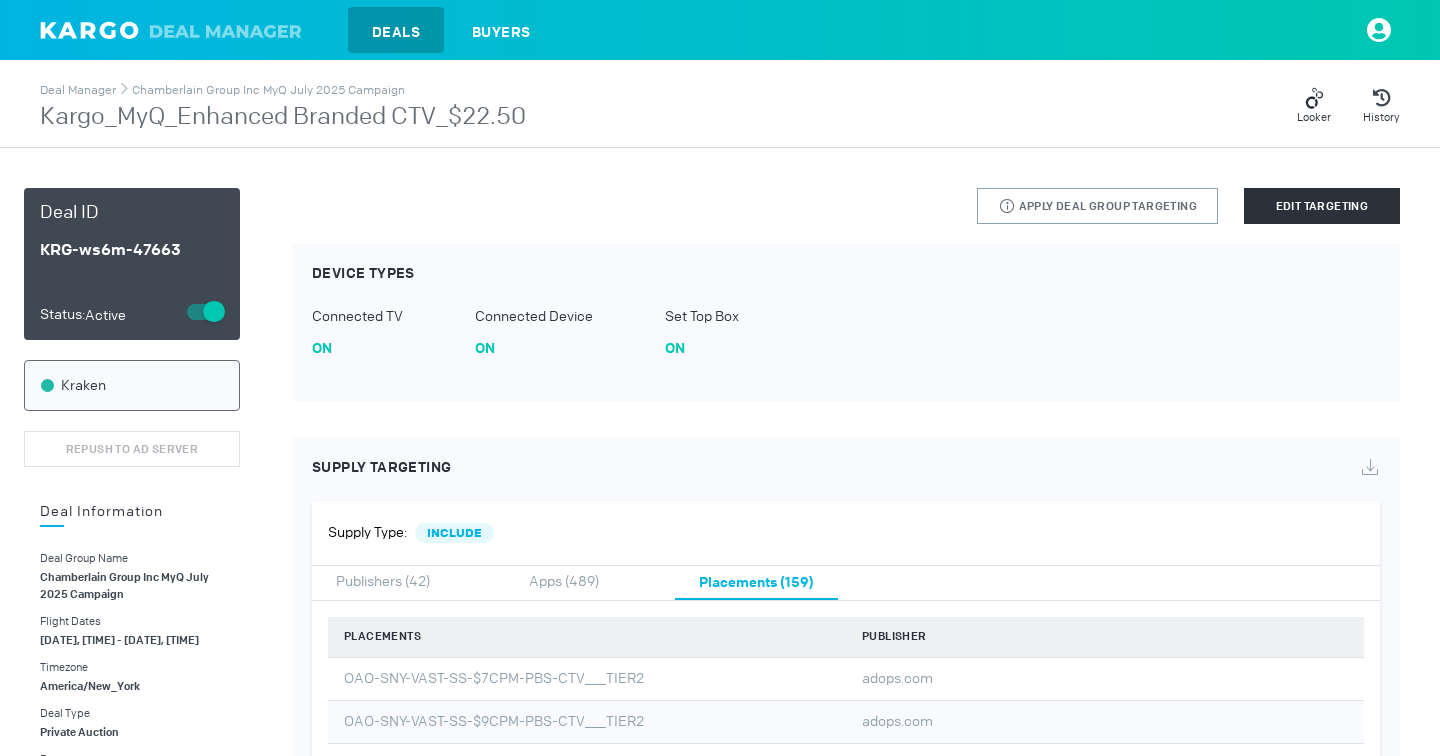 click on "KRG-ws6m-47663" at bounding box center [132, 250] 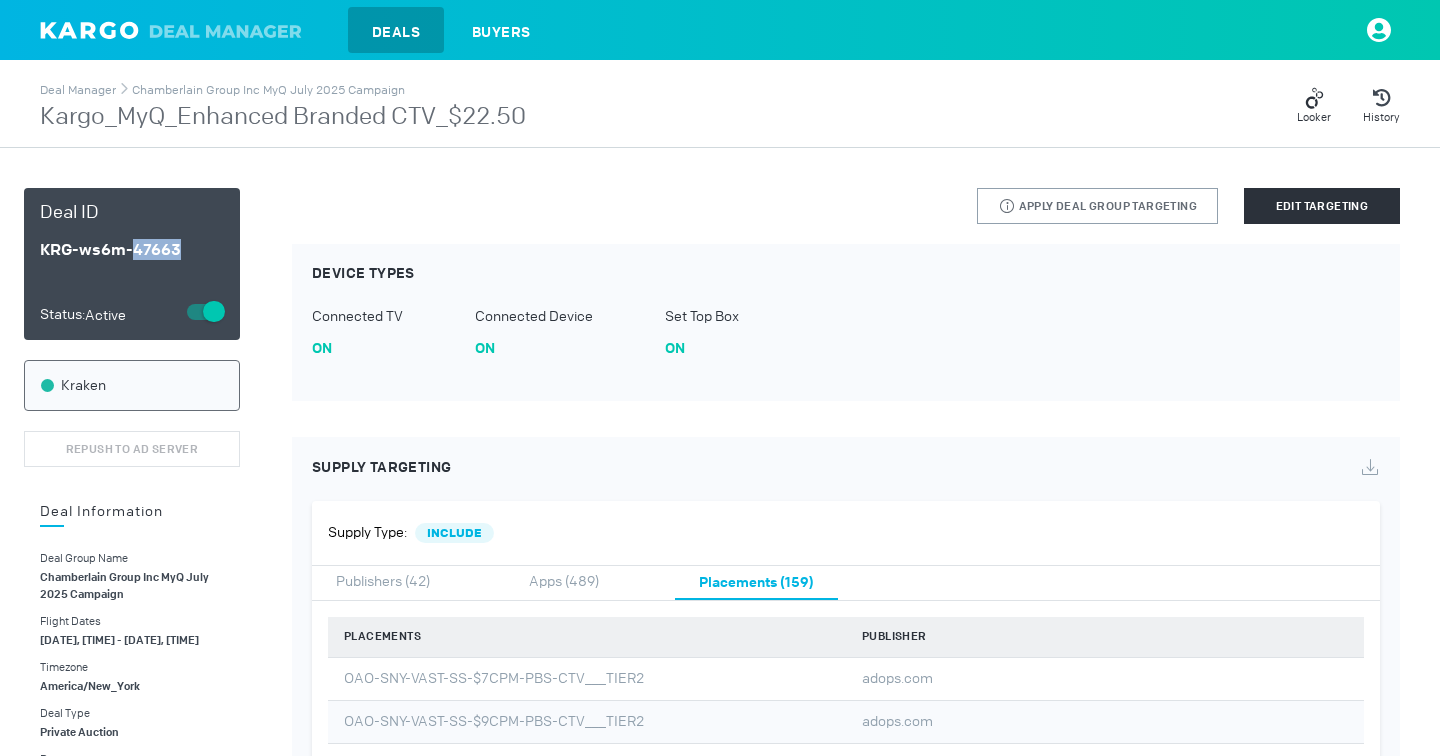 click on "KRG-ws6m-47663" at bounding box center (132, 250) 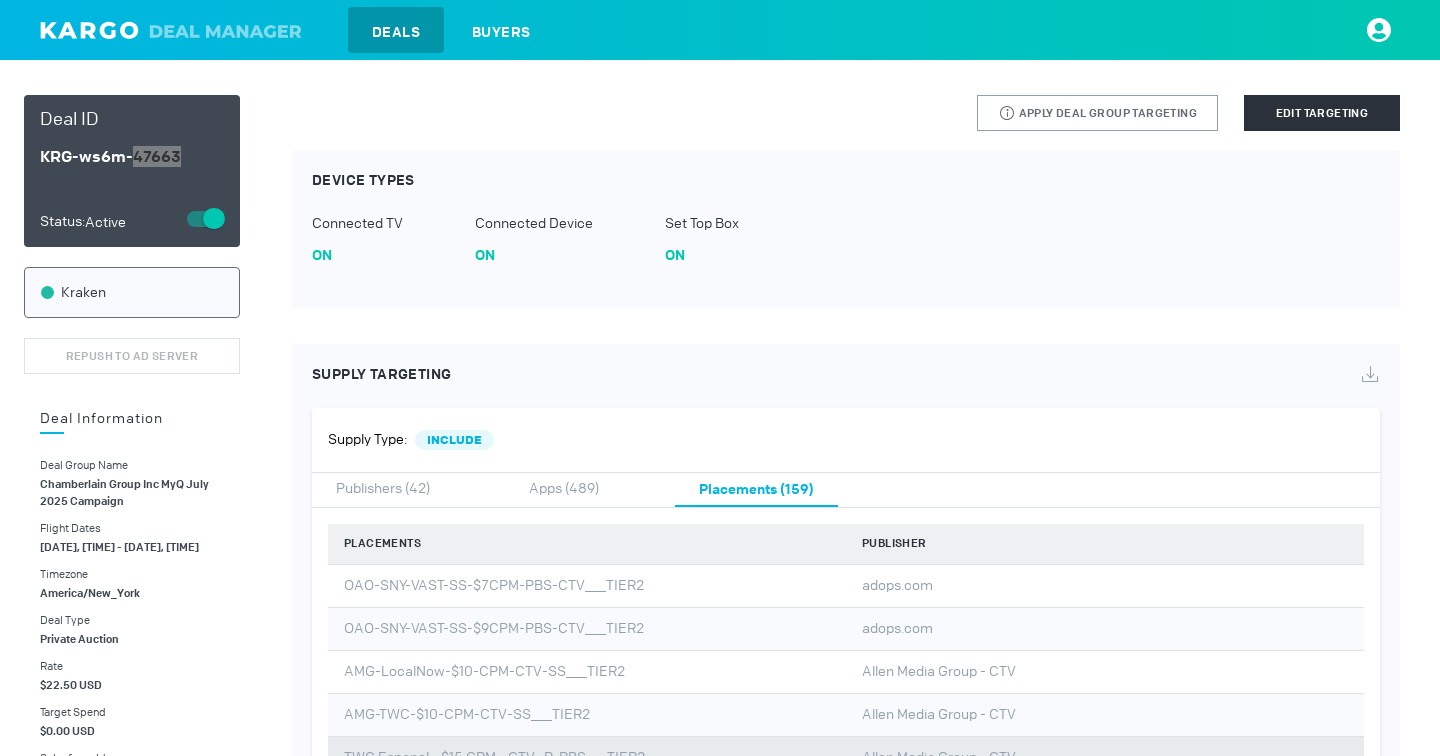 scroll, scrollTop: 0, scrollLeft: 0, axis: both 